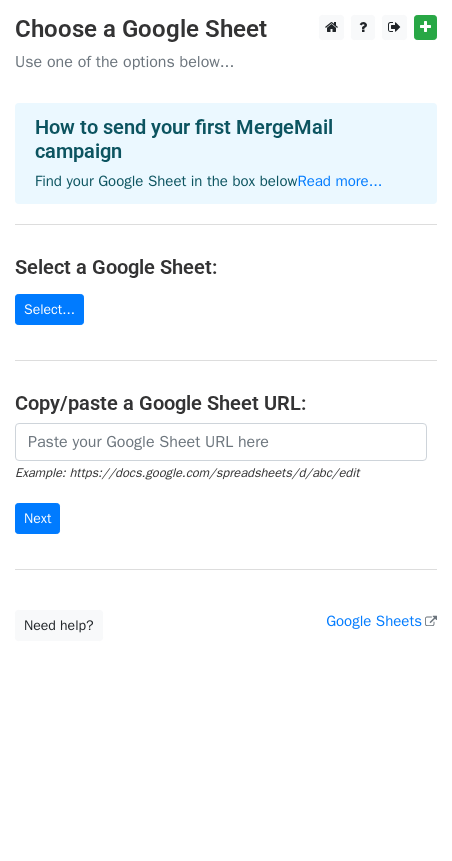 scroll, scrollTop: 0, scrollLeft: 0, axis: both 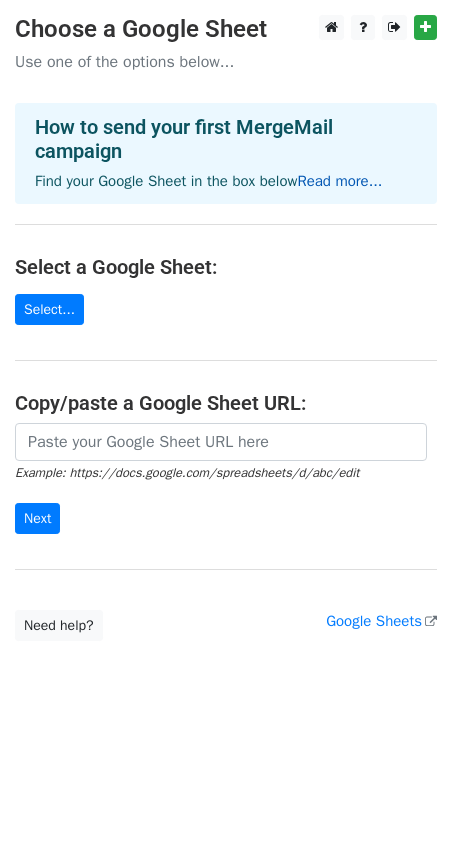 click on "Read more..." at bounding box center [339, 181] 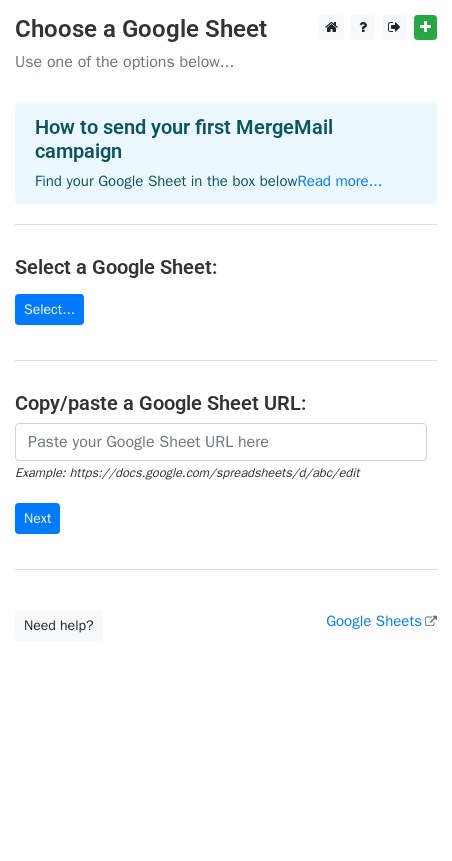 scroll, scrollTop: 0, scrollLeft: 0, axis: both 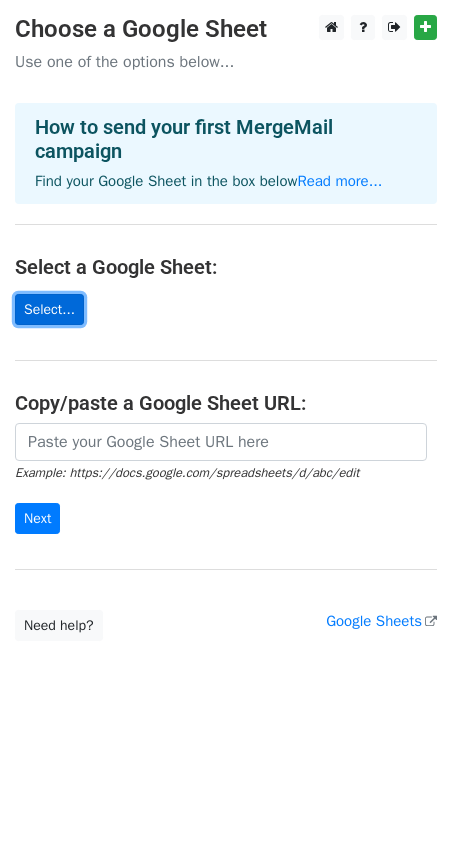 click on "Select..." at bounding box center (49, 309) 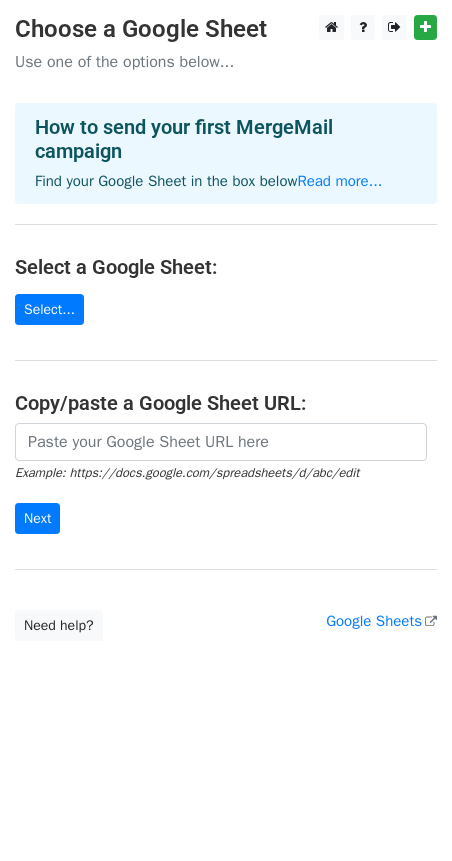scroll, scrollTop: 0, scrollLeft: 0, axis: both 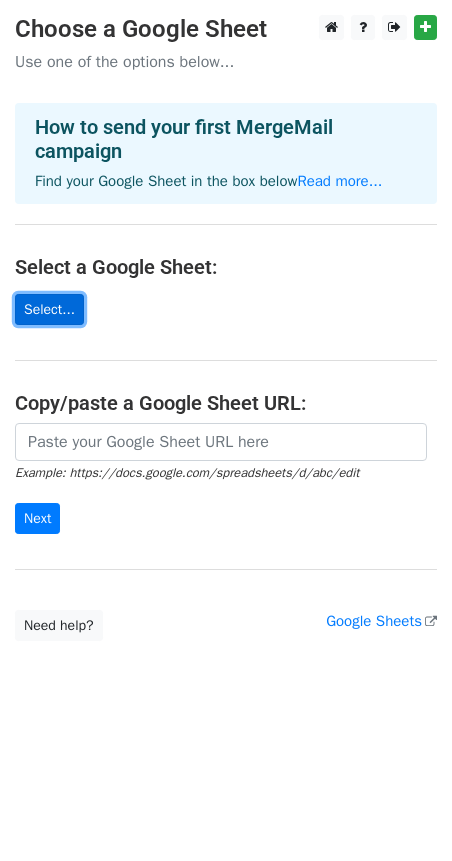 click on "Select..." at bounding box center [49, 309] 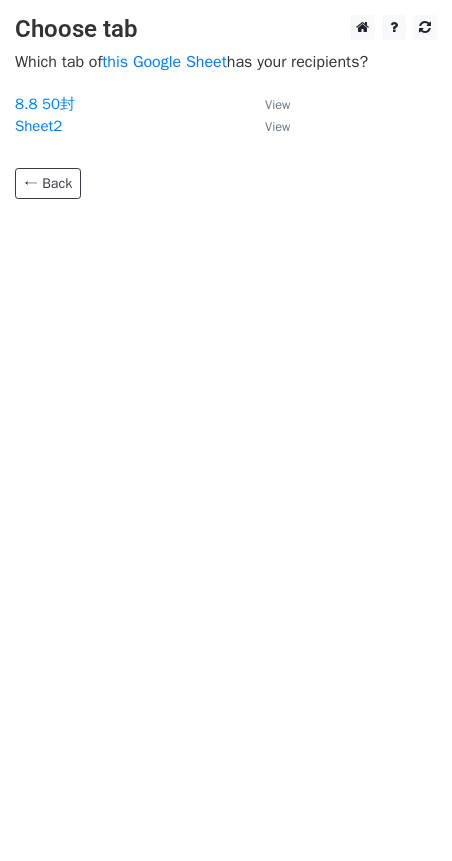 scroll, scrollTop: 0, scrollLeft: 0, axis: both 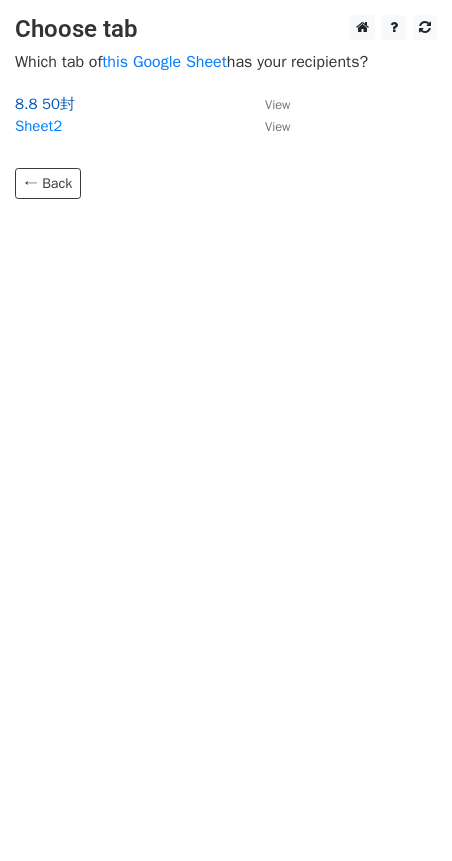click on "8.8 50封" at bounding box center [45, 104] 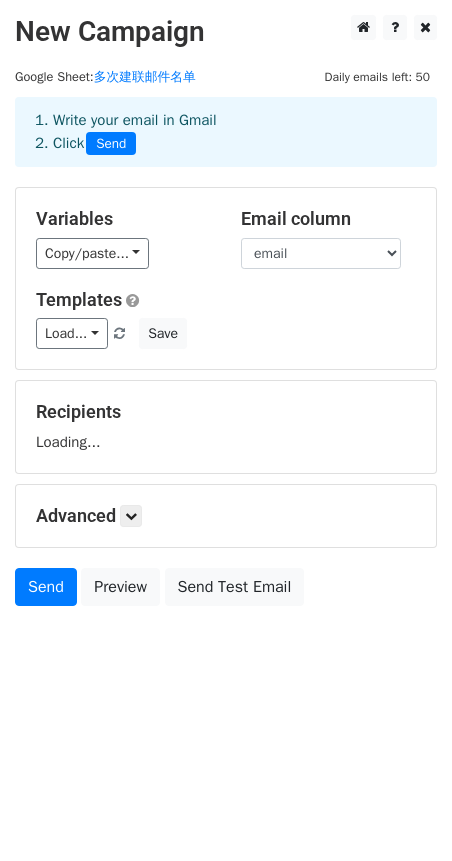 scroll, scrollTop: 0, scrollLeft: 0, axis: both 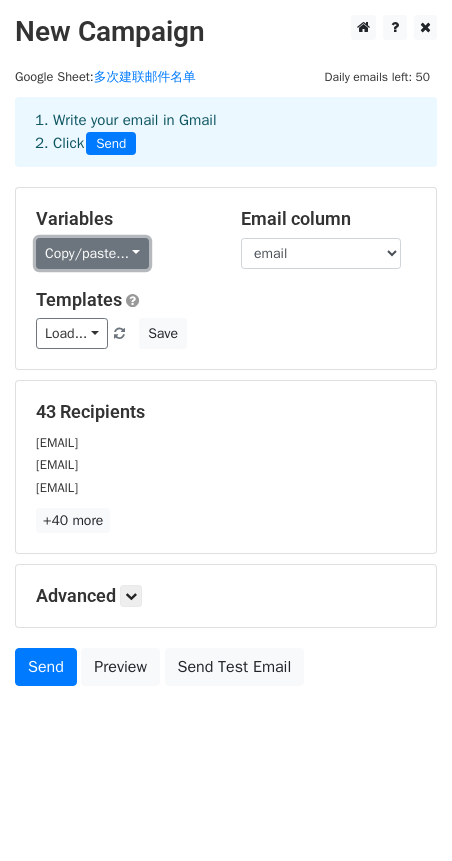 click on "Copy/paste..." at bounding box center (92, 253) 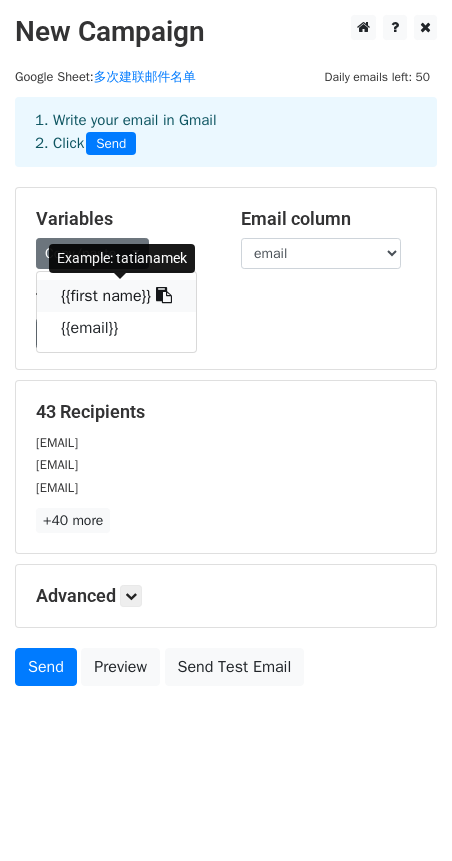 click on "{{first name}}" at bounding box center (116, 296) 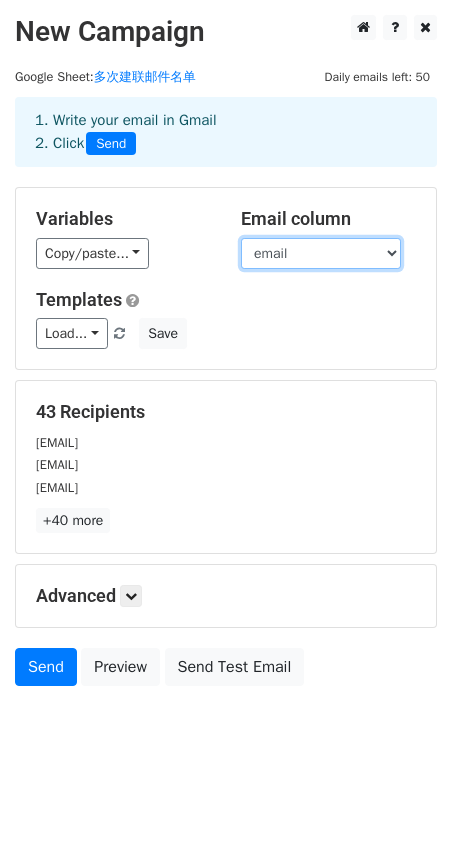 click on "first name
email" at bounding box center [321, 253] 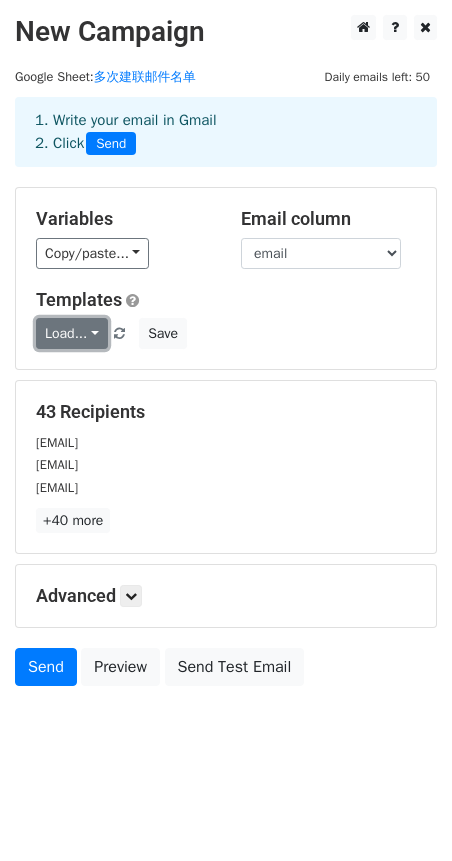 click on "Load..." at bounding box center [72, 333] 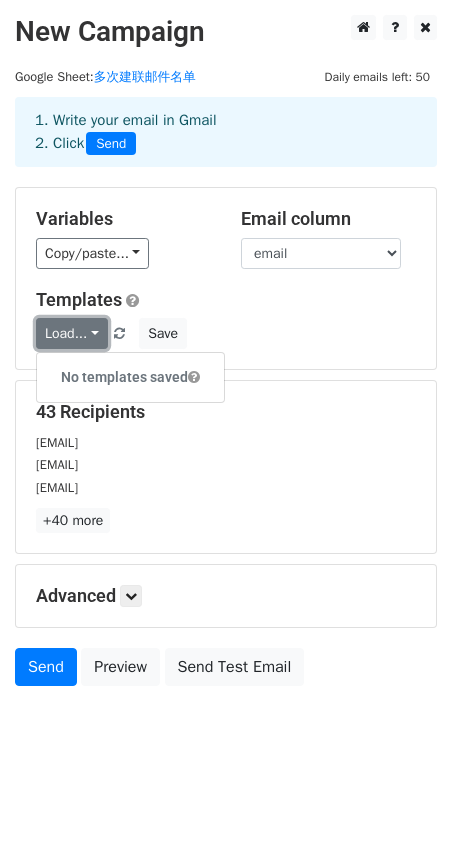 click on "Load..." at bounding box center [72, 333] 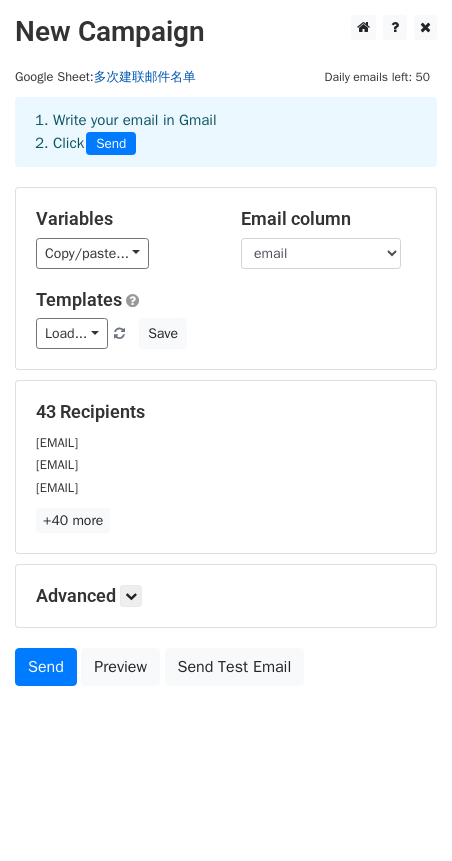 click on "多次建联邮件名单" at bounding box center (145, 77) 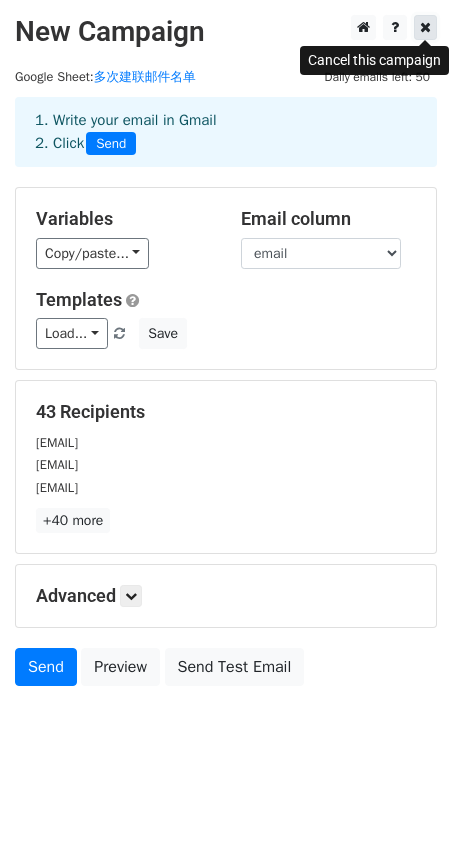 click at bounding box center [425, 27] 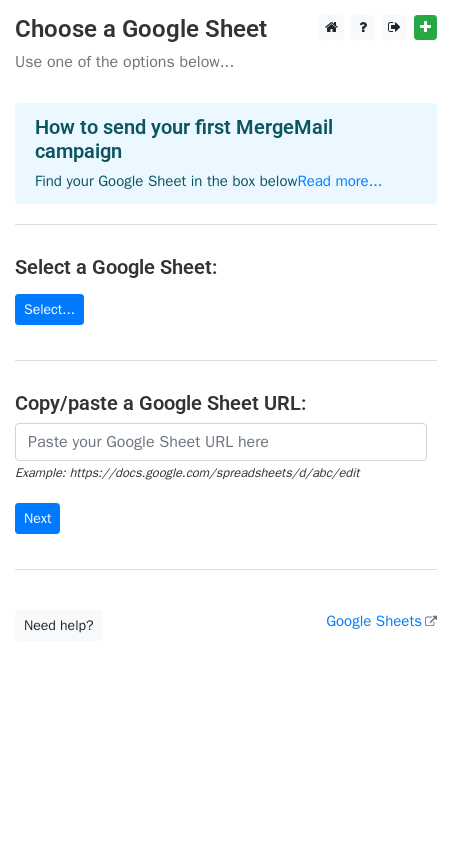 scroll, scrollTop: 0, scrollLeft: 0, axis: both 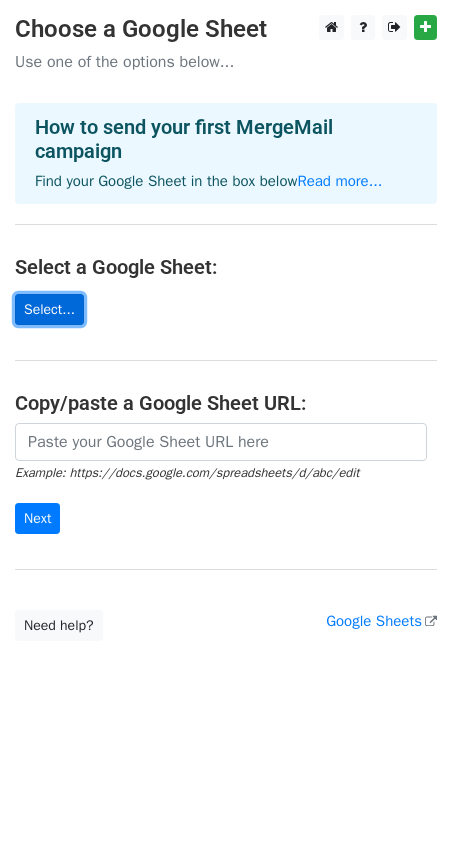 click on "Select..." at bounding box center (49, 309) 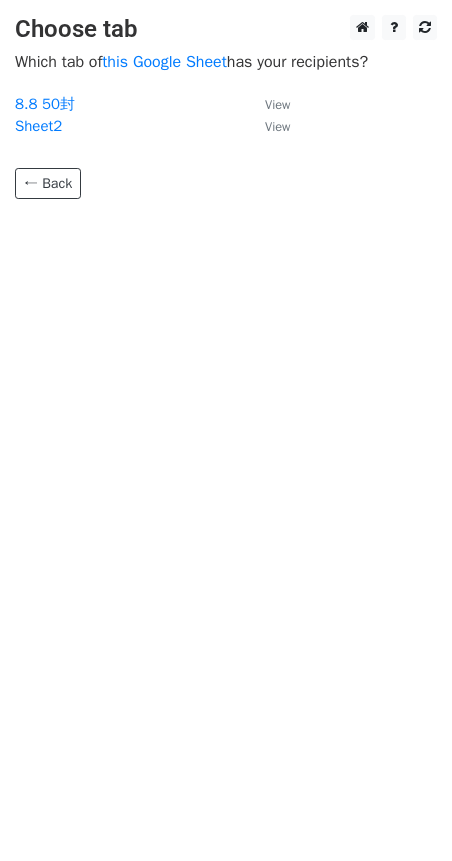 scroll, scrollTop: 0, scrollLeft: 0, axis: both 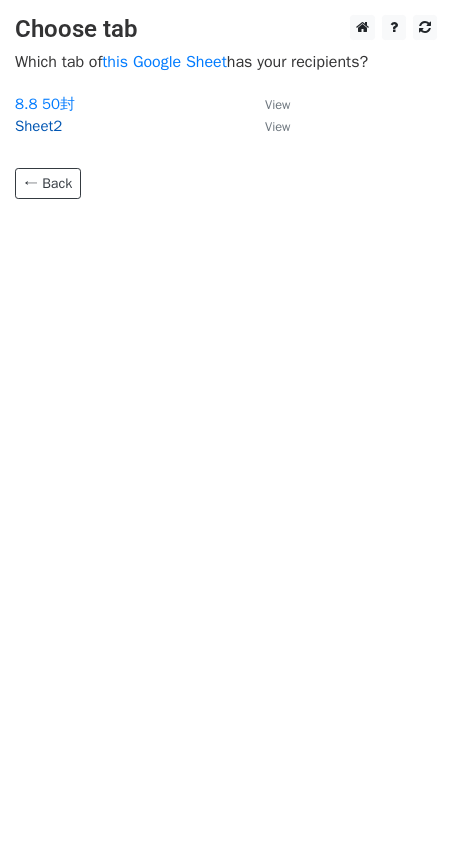 click on "Sheet2" at bounding box center [38, 126] 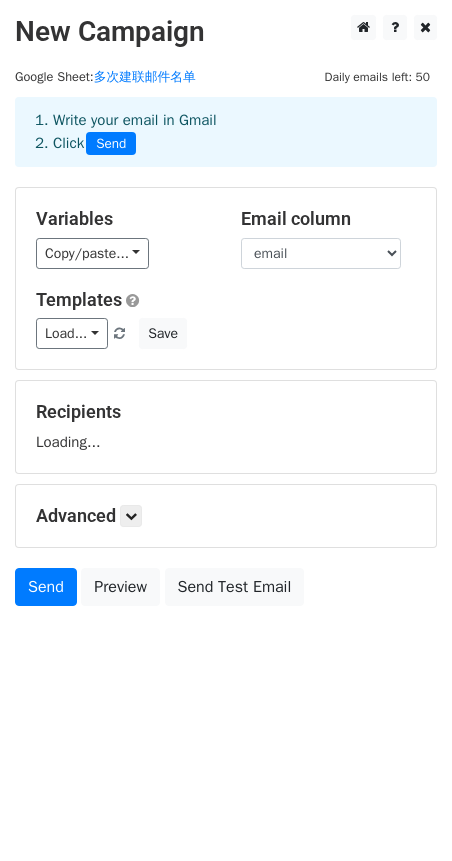 scroll, scrollTop: 0, scrollLeft: 0, axis: both 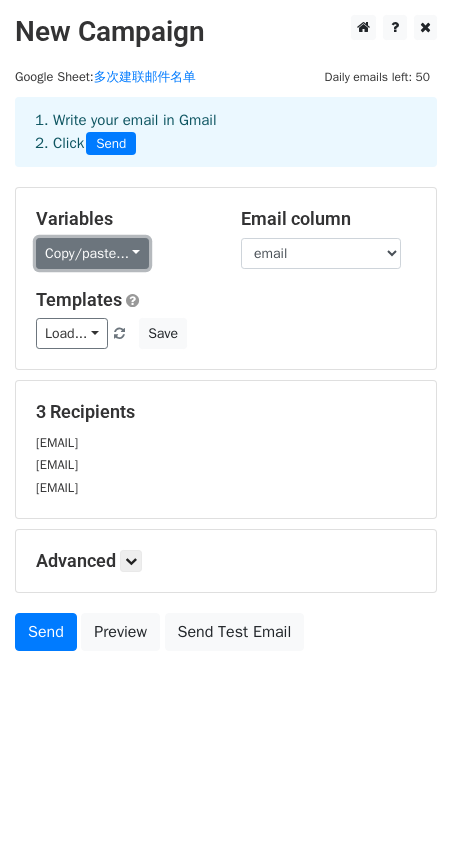 click on "Copy/paste..." at bounding box center [92, 253] 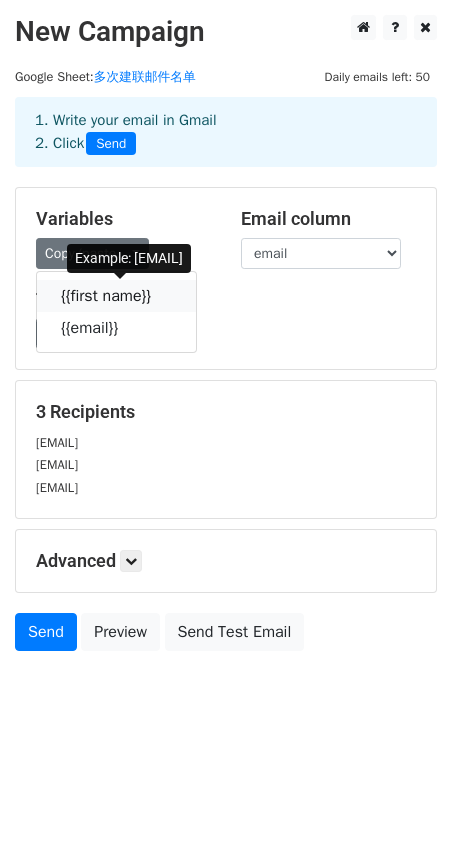 click on "{{first name}}" at bounding box center [116, 296] 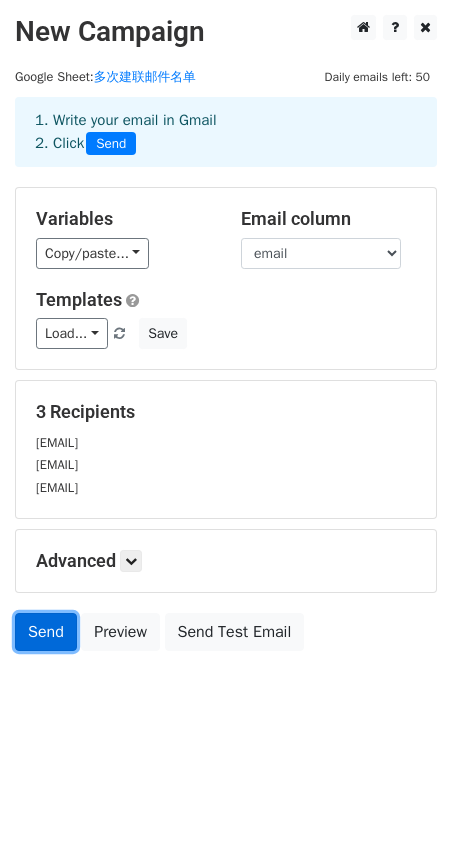 click on "Send" at bounding box center (46, 632) 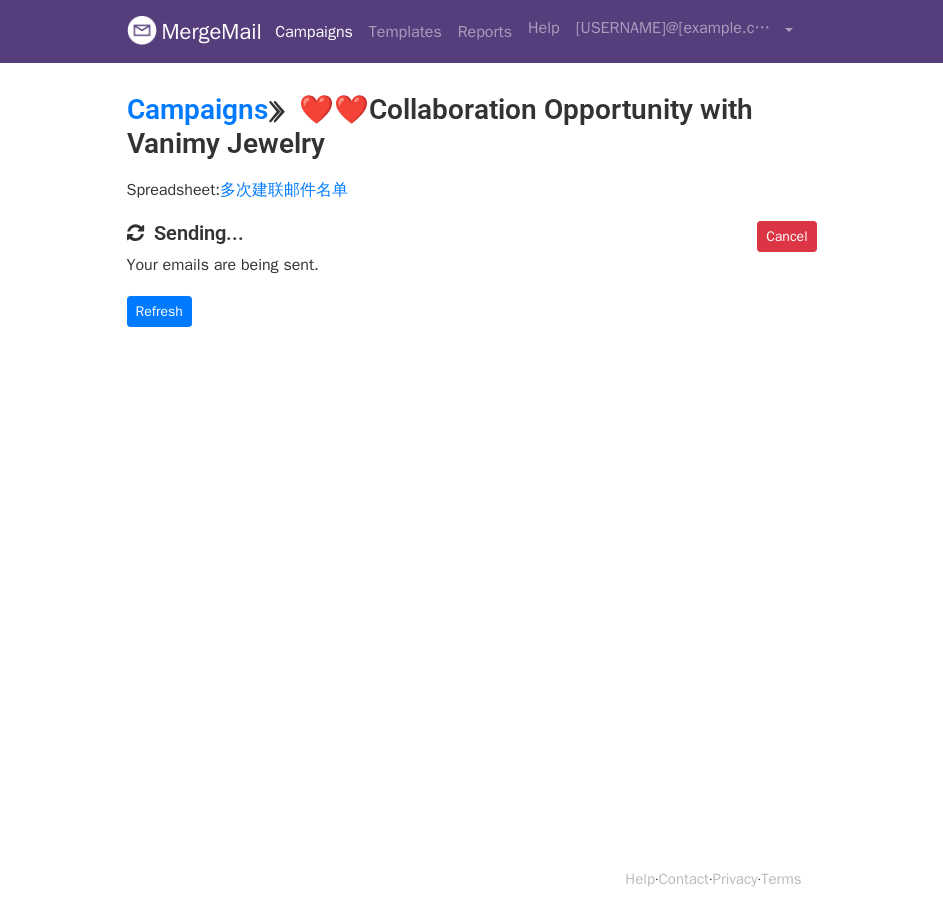 scroll, scrollTop: 0, scrollLeft: 0, axis: both 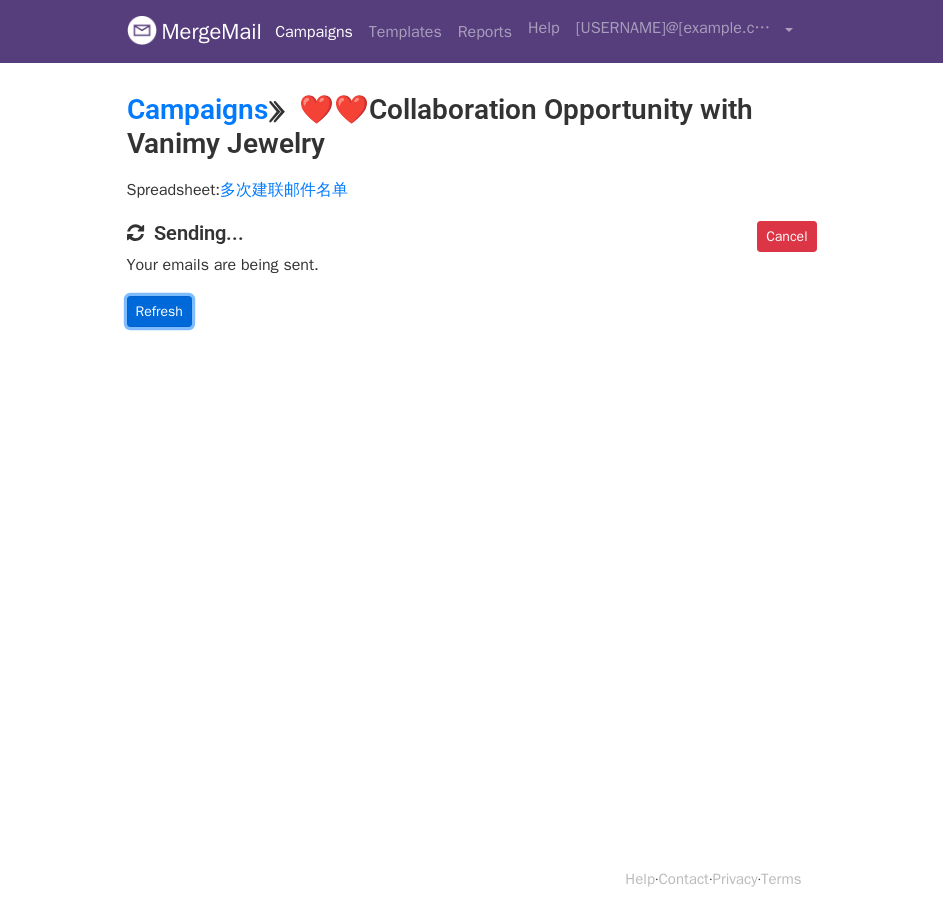 click on "Refresh" at bounding box center [159, 311] 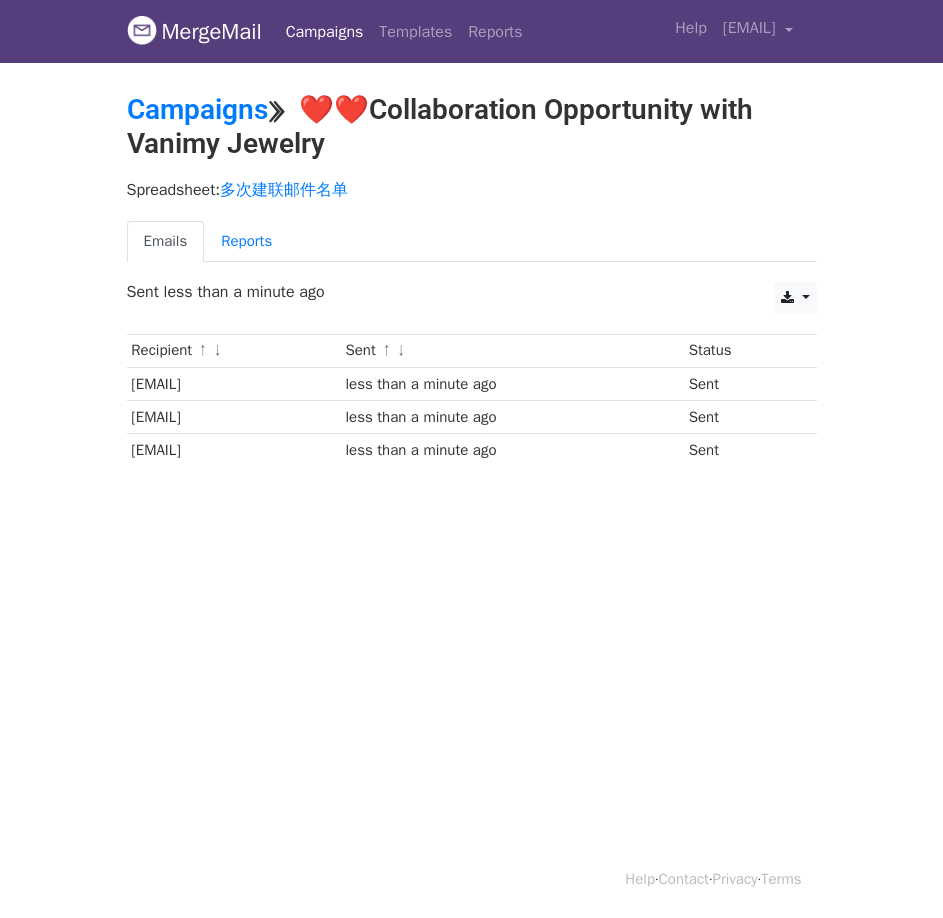 scroll, scrollTop: 0, scrollLeft: 0, axis: both 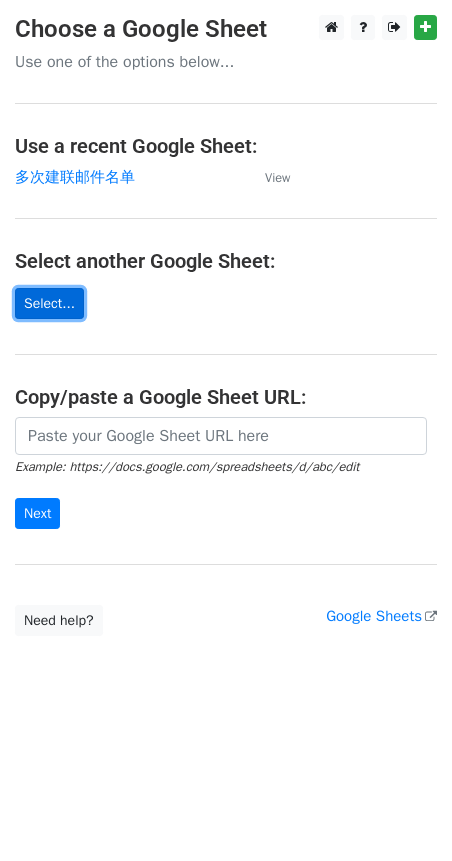 click on "Select..." at bounding box center (49, 303) 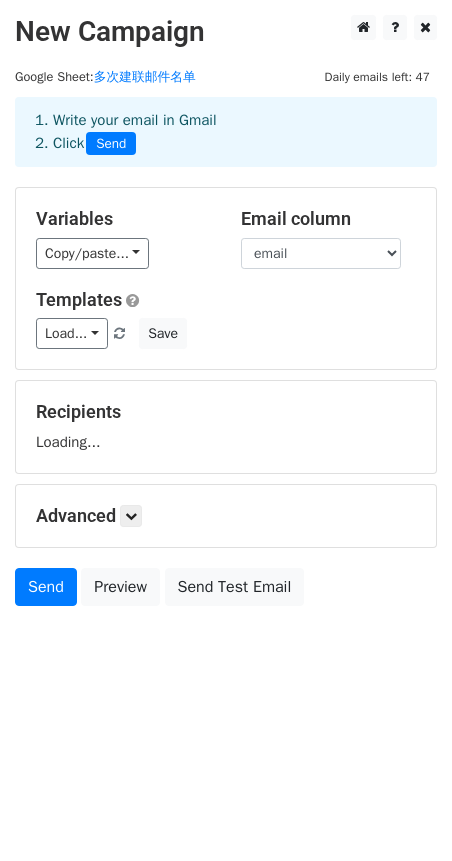 scroll, scrollTop: 0, scrollLeft: 0, axis: both 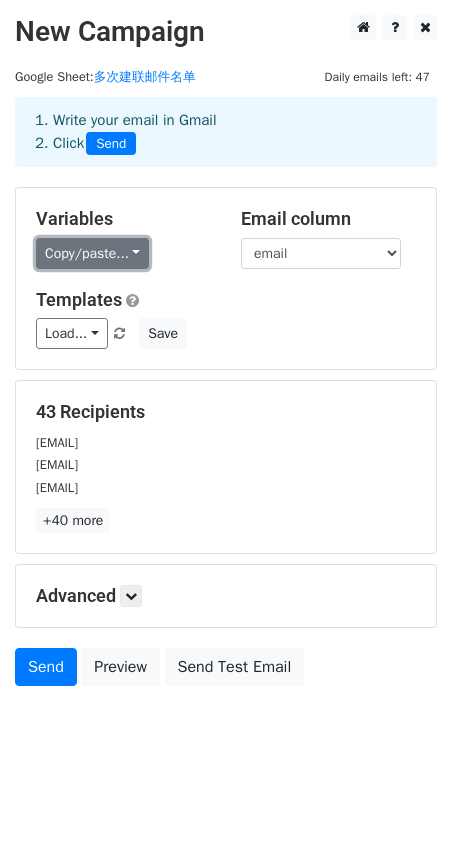 click on "Copy/paste..." at bounding box center [92, 253] 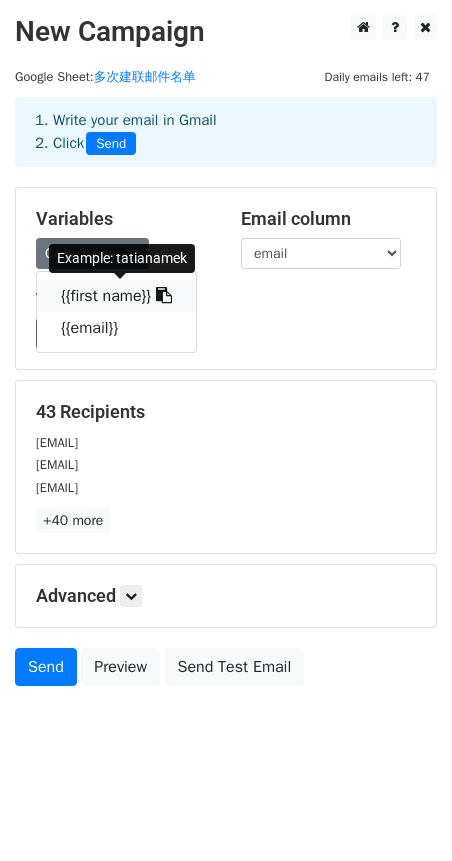 click on "{{first name}}" at bounding box center [116, 296] 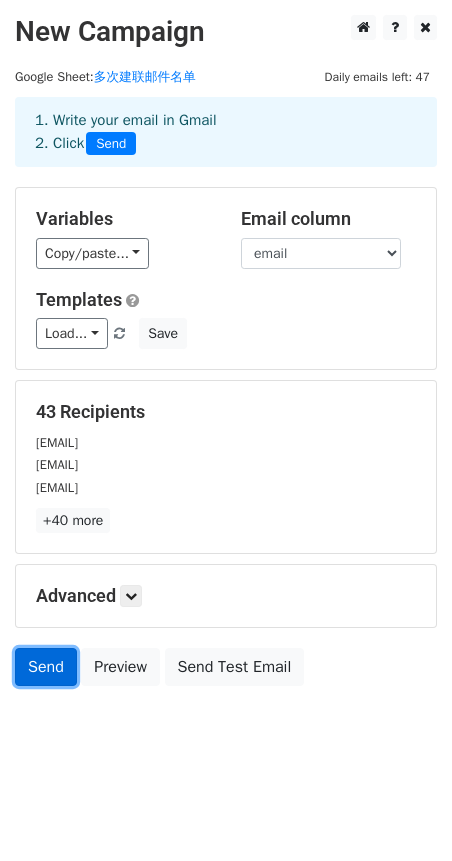 click on "Send" at bounding box center [46, 667] 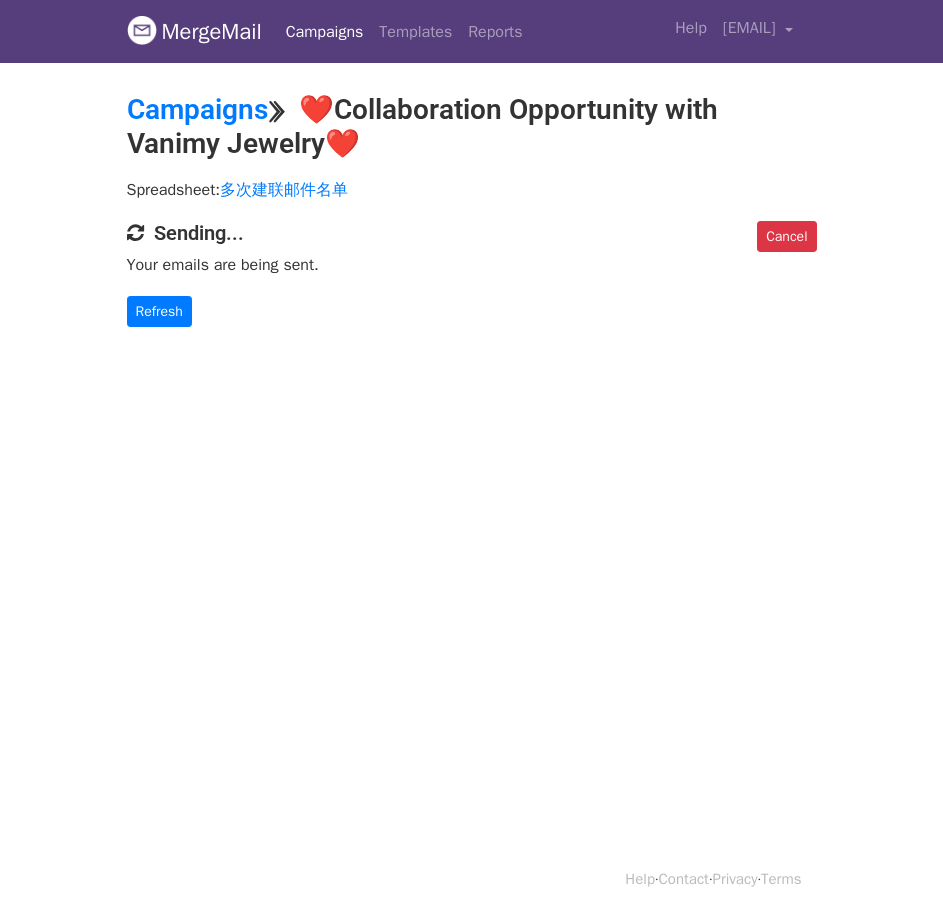 scroll, scrollTop: 0, scrollLeft: 0, axis: both 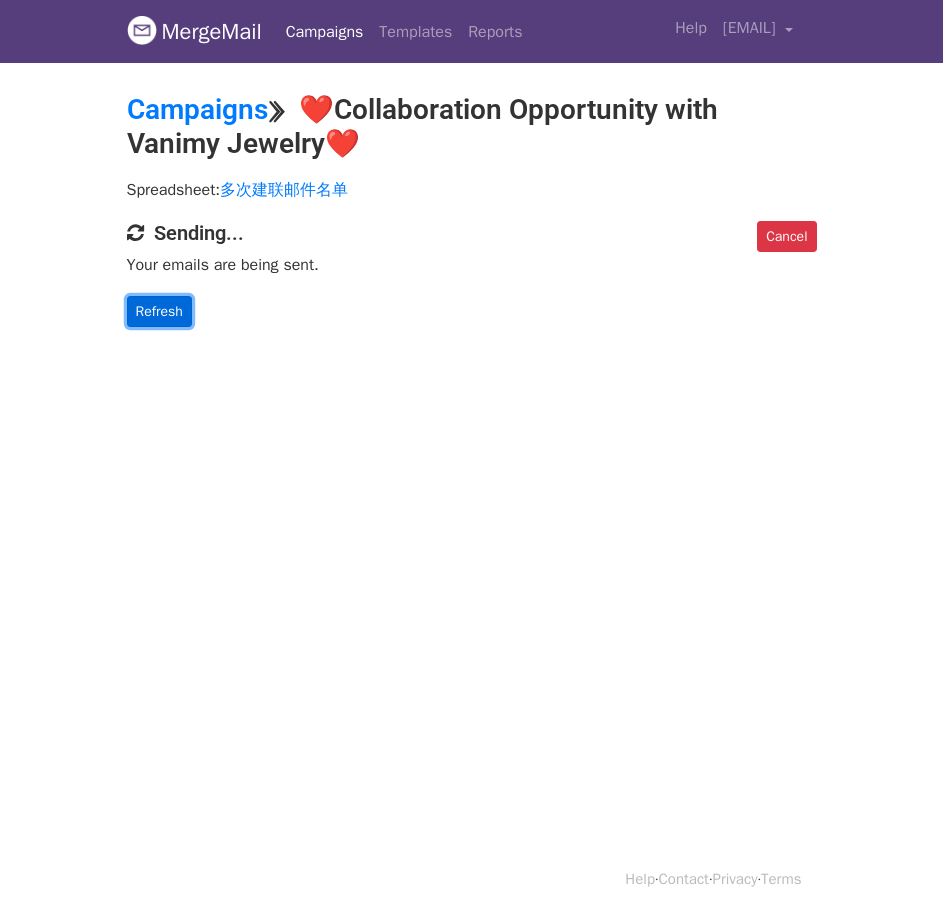 click on "Refresh" at bounding box center [159, 311] 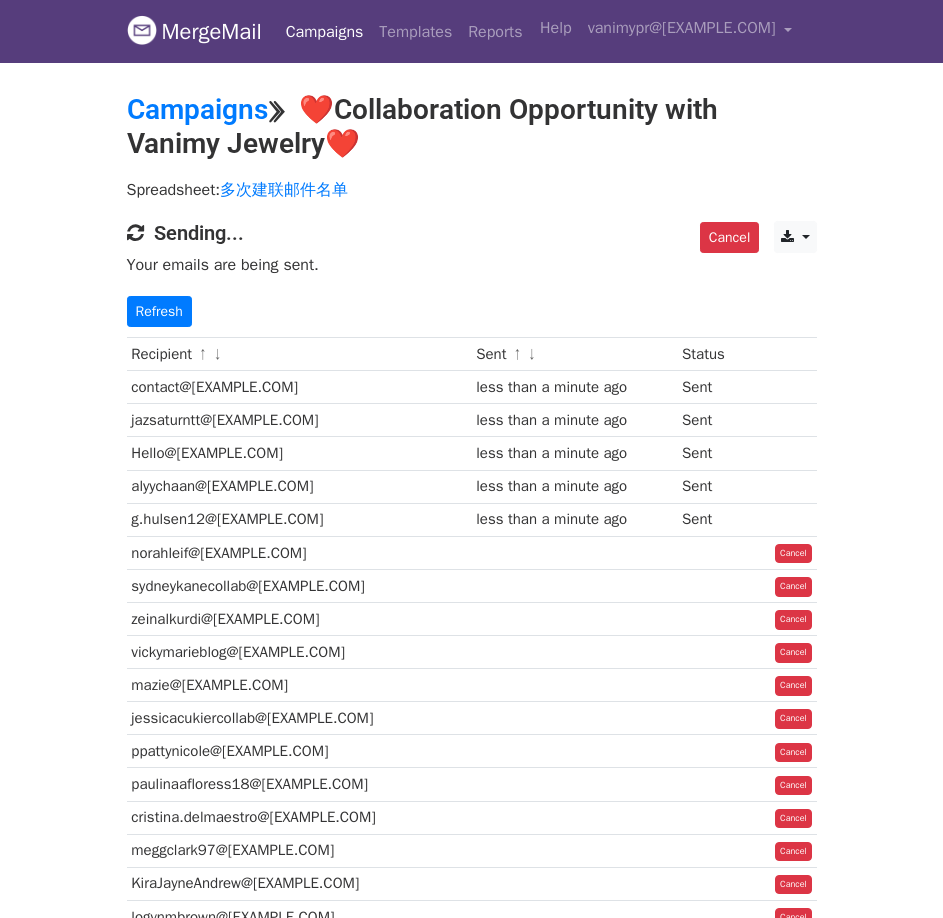 scroll, scrollTop: 0, scrollLeft: 0, axis: both 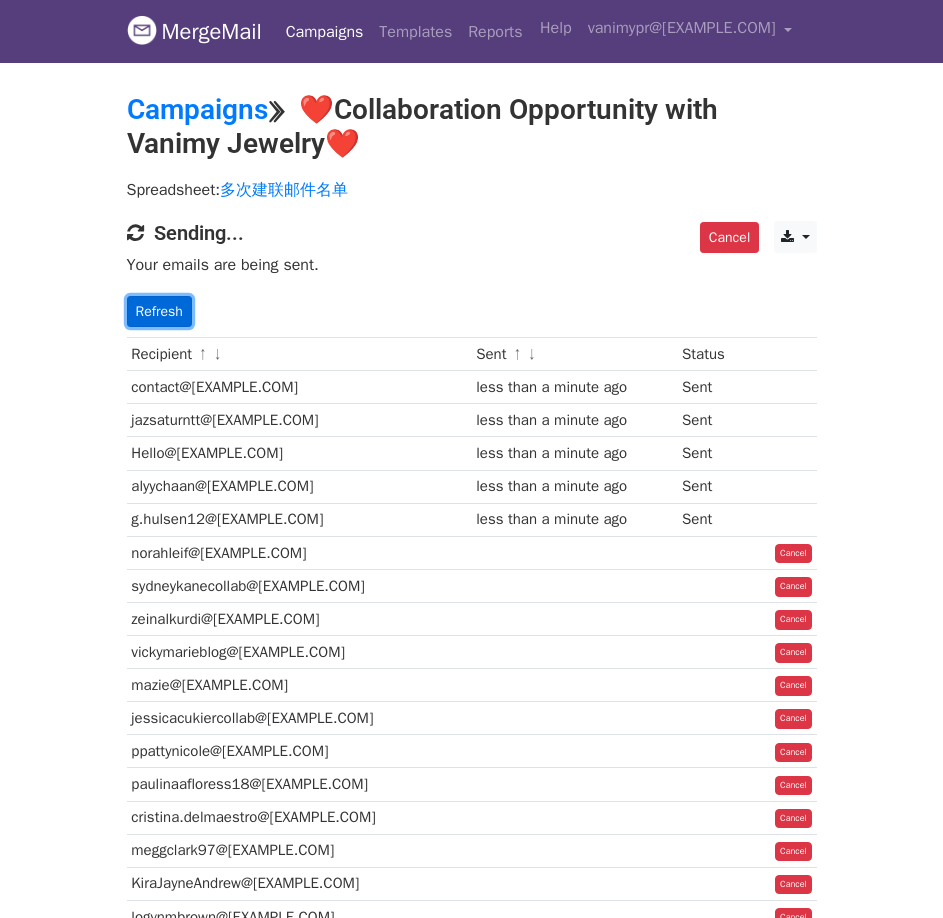 click on "Refresh" at bounding box center [159, 311] 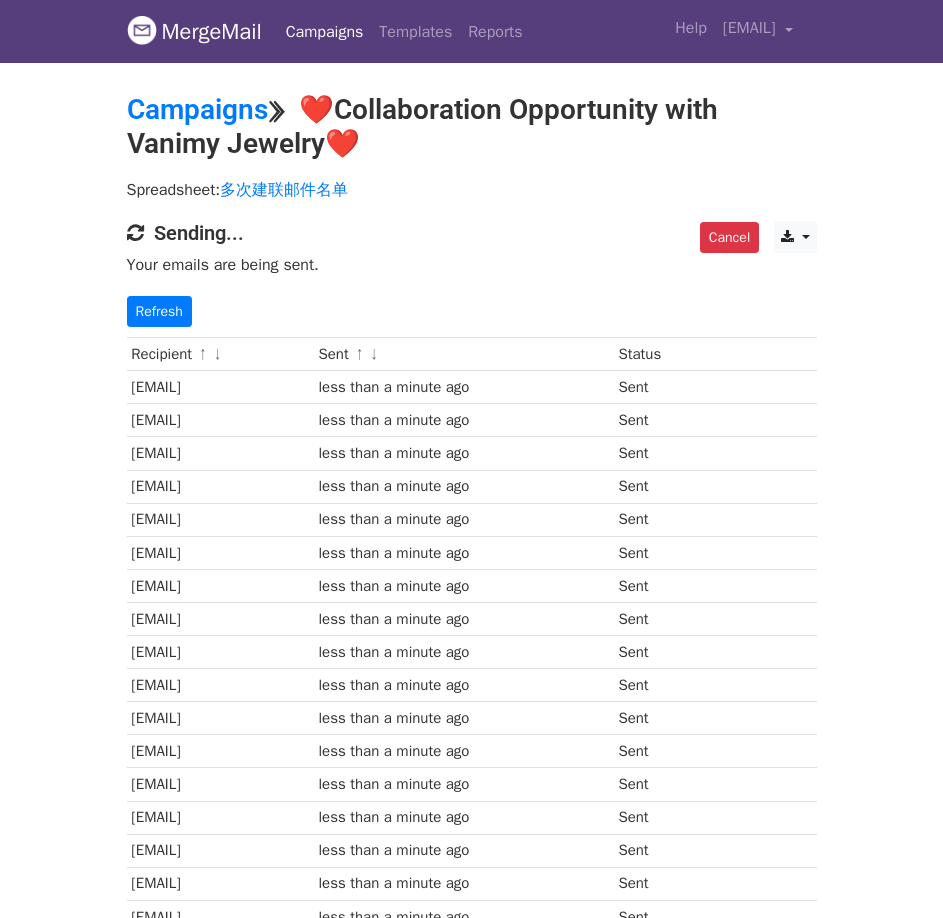 scroll, scrollTop: 0, scrollLeft: 0, axis: both 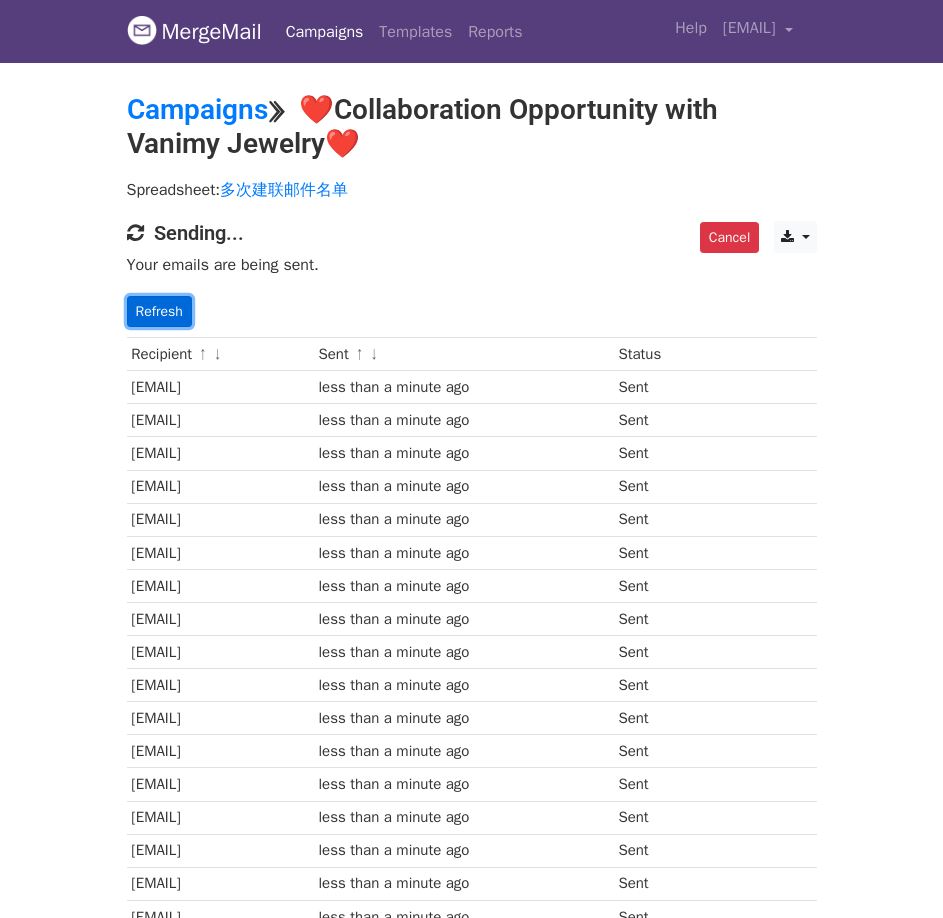 click on "Refresh" at bounding box center [159, 311] 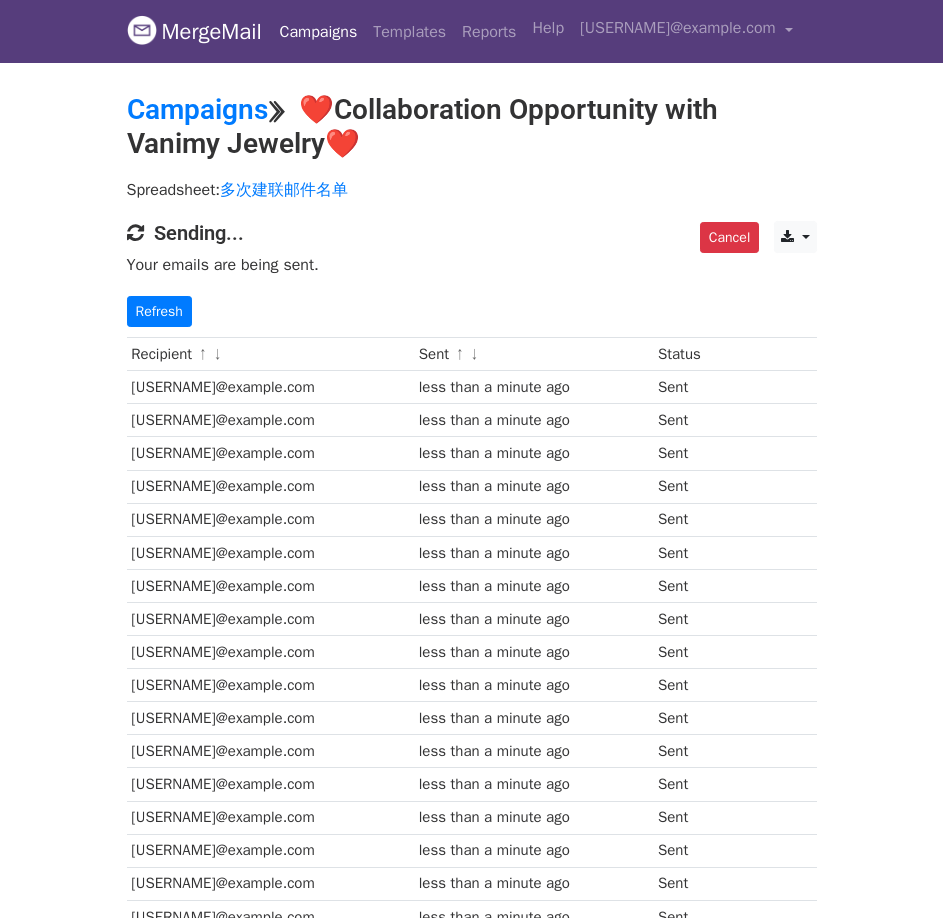 scroll, scrollTop: 0, scrollLeft: 0, axis: both 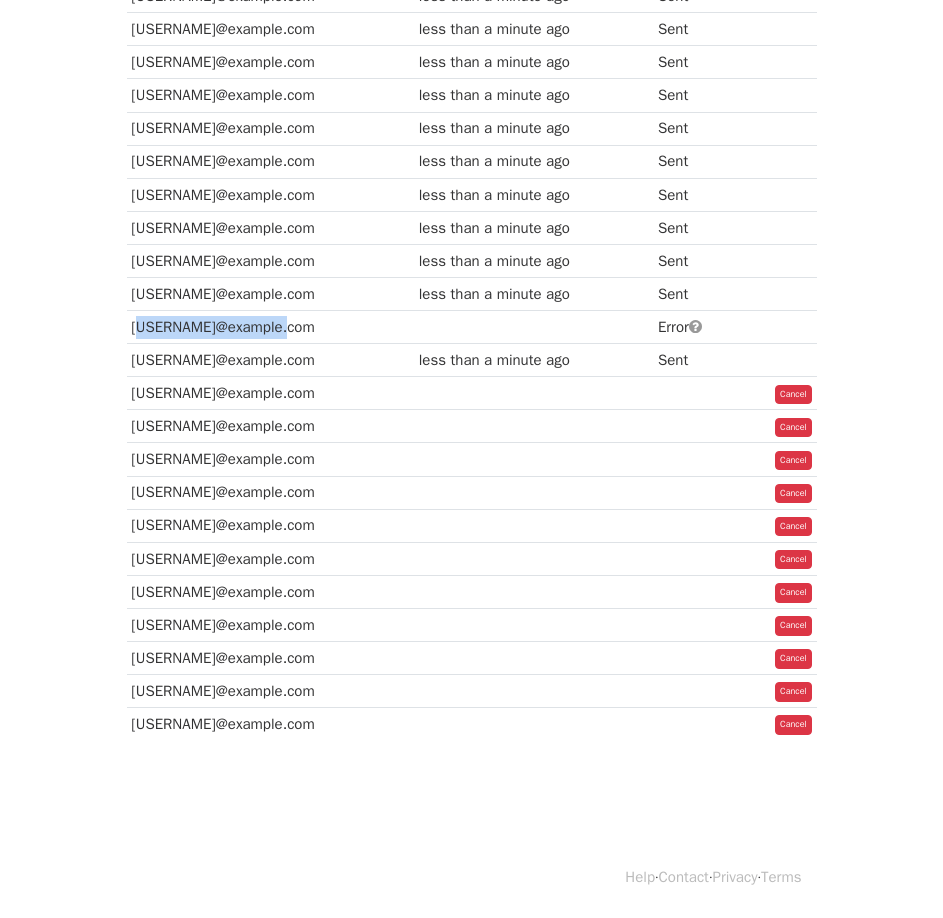 drag, startPoint x: 133, startPoint y: 330, endPoint x: 287, endPoint y: 326, distance: 154.05194 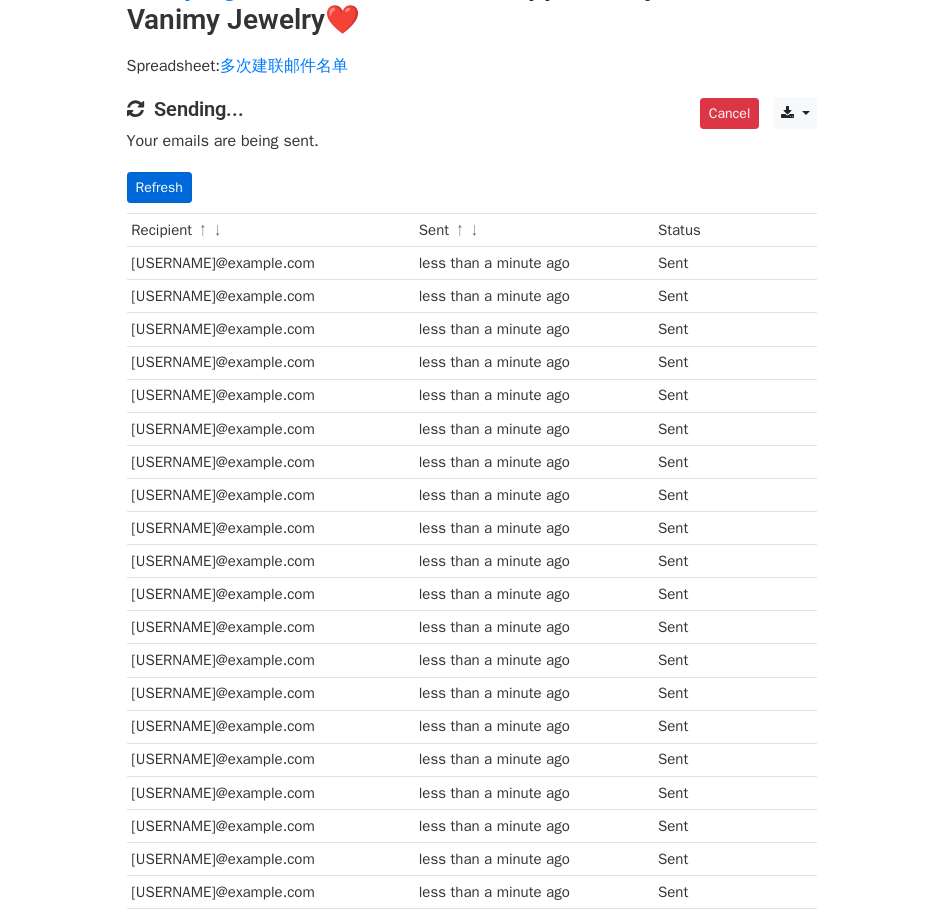 scroll, scrollTop: 0, scrollLeft: 0, axis: both 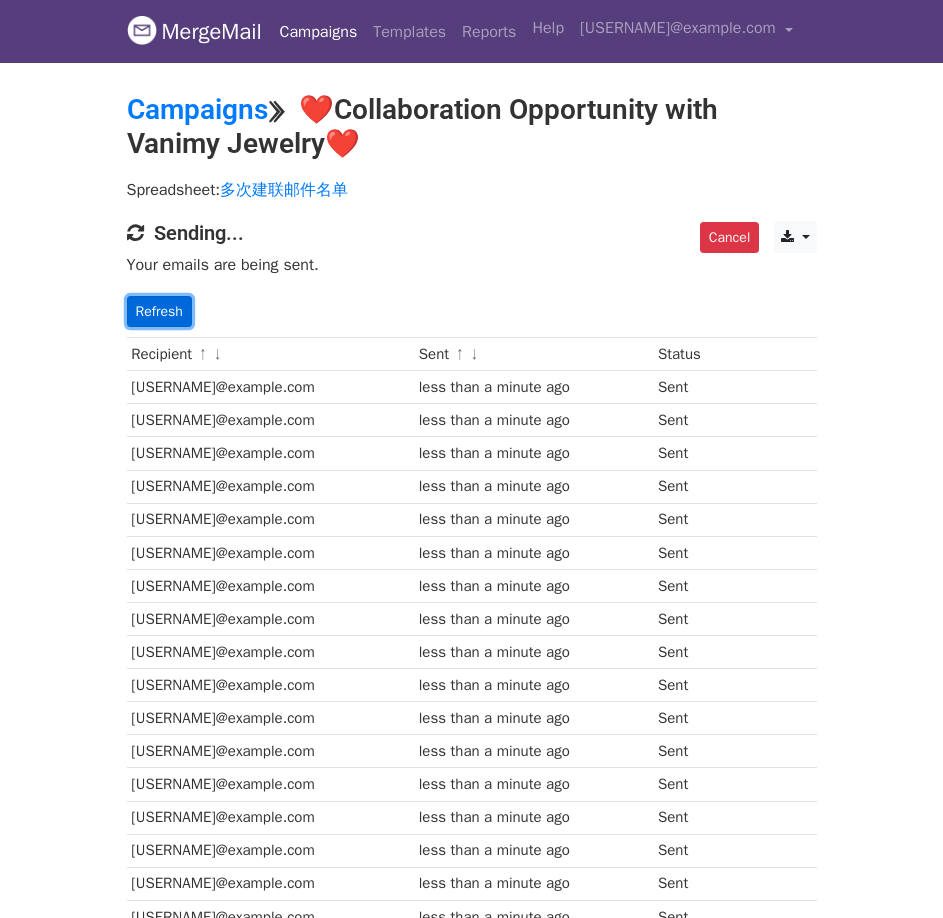click on "Refresh" at bounding box center [159, 311] 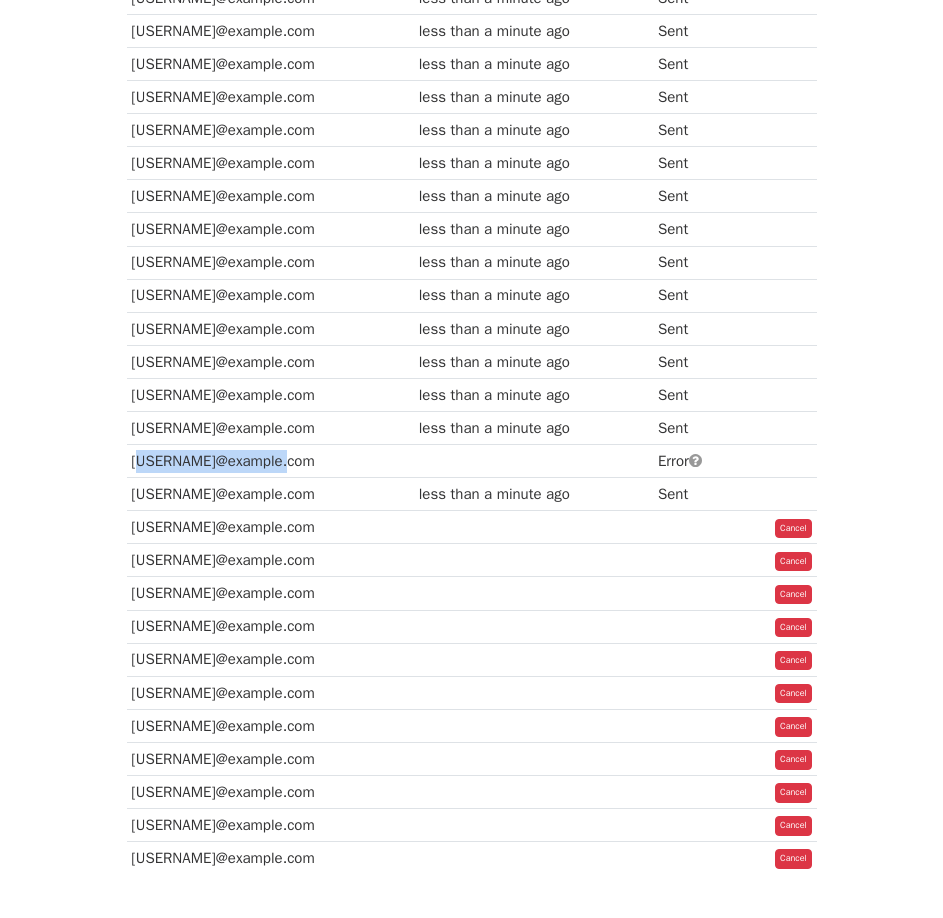 scroll, scrollTop: 1053, scrollLeft: 0, axis: vertical 